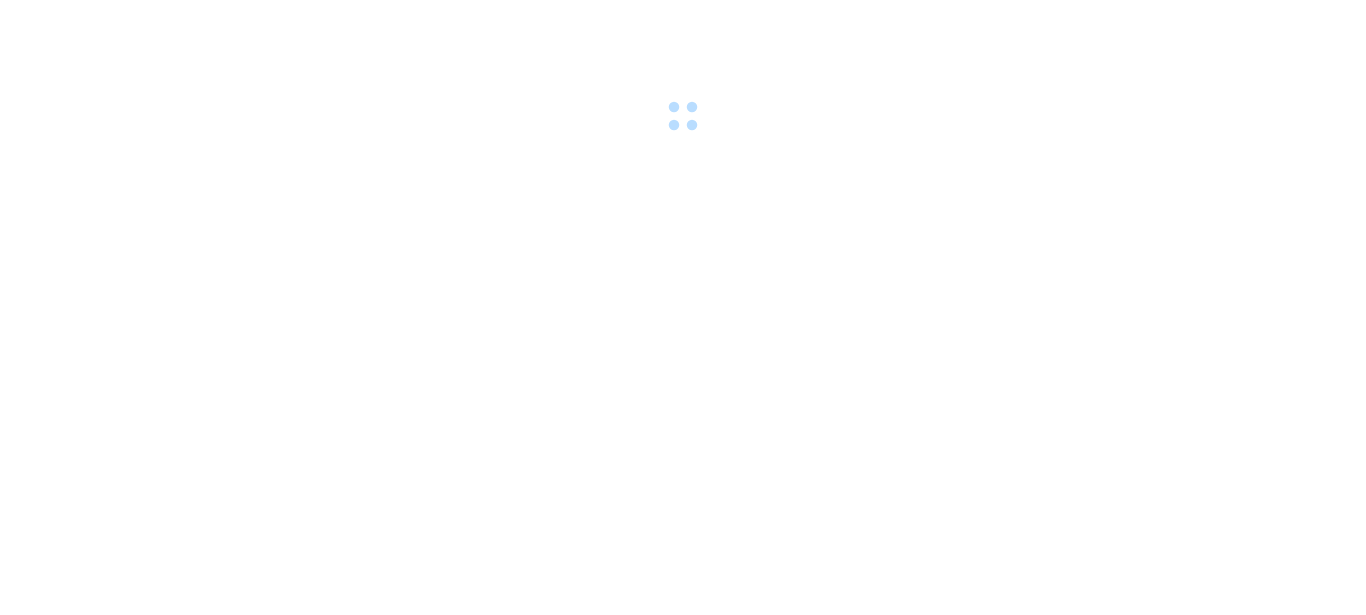 scroll, scrollTop: 0, scrollLeft: 0, axis: both 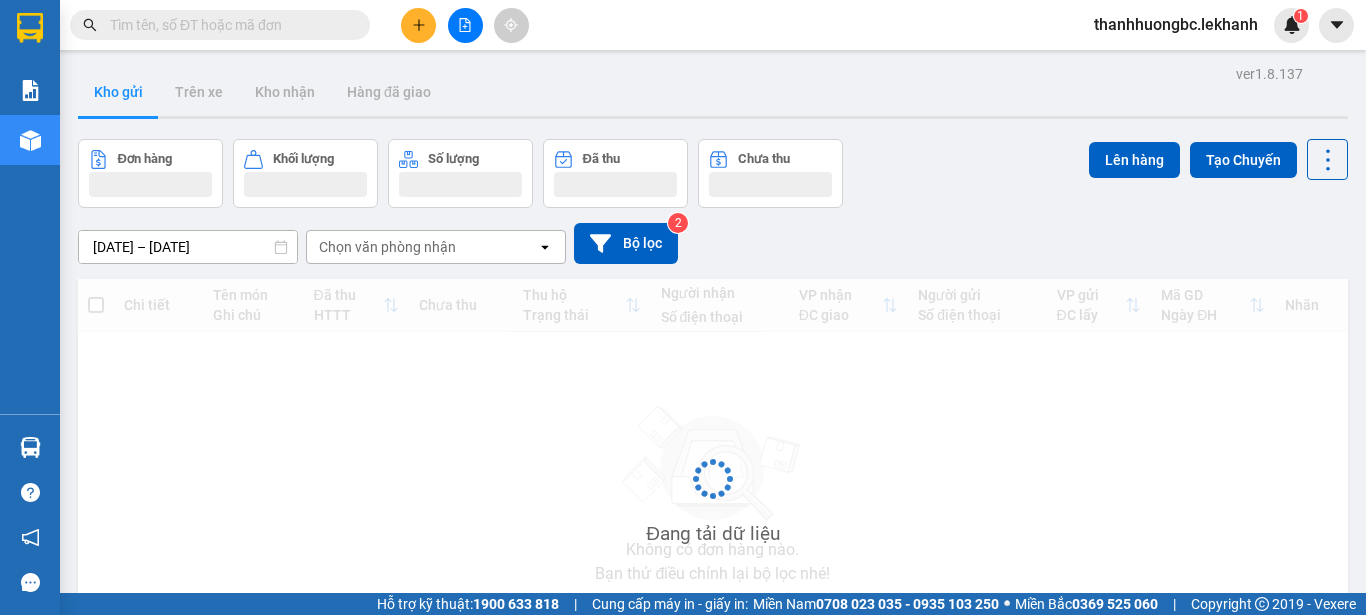 click on "ver  1.8.137 Kho gửi Trên xe Kho nhận Hàng đã giao Đơn hàng Khối lượng Số lượng Đã thu Chưa thu Lên hàng Tạo Chuyến [DATE] – [DATE] Press the down arrow key to interact with the calendar and select a date. Press the escape button to close the calendar. Selected date range is from [DATE] to [DATE]. Chọn văn phòng nhận open Bộ lọc 2 Chi tiết Tên món Ghi chú Đã thu HTTT Chưa thu Thu hộ Trạng thái Người nhận Số điện thoại VP nhận ĐC giao Người gửi Số điện thoại VP gửi ĐC lấy Mã GD Ngày ĐH Nhãn Không có đơn hàng nào. Bạn thử điều chỉnh lại bộ lọc nhé! 10 / trang open Đang tải dữ liệu" at bounding box center (713, 388) 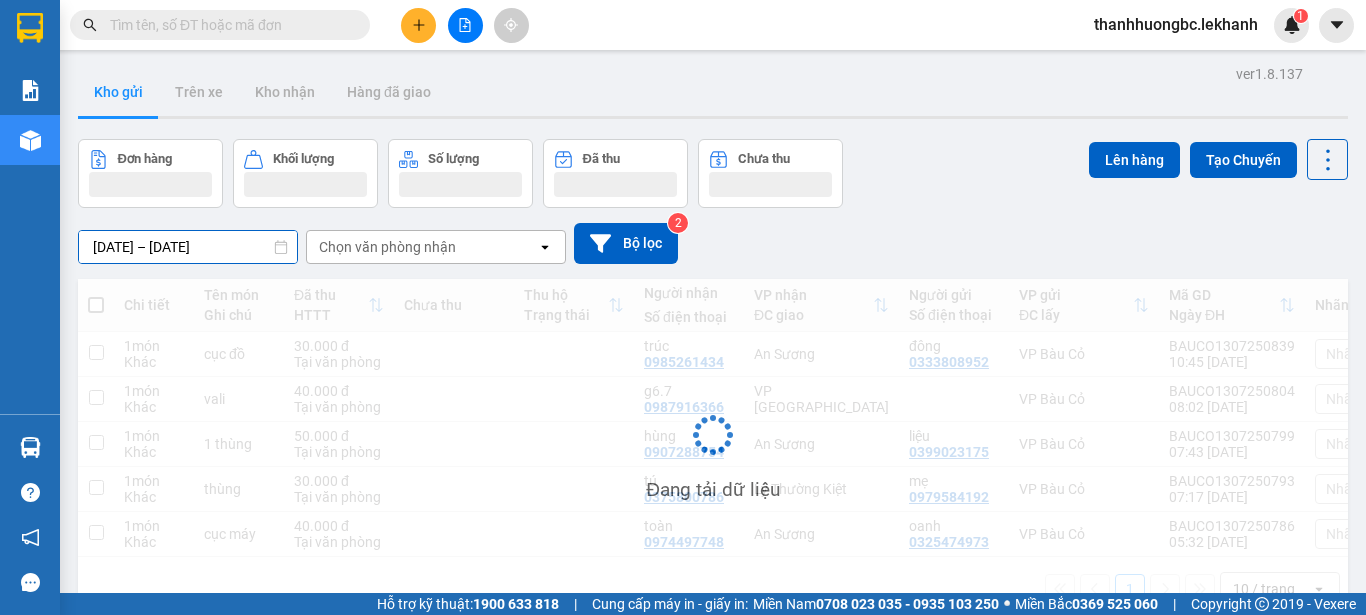 click on "26" at bounding box center [236, 269] 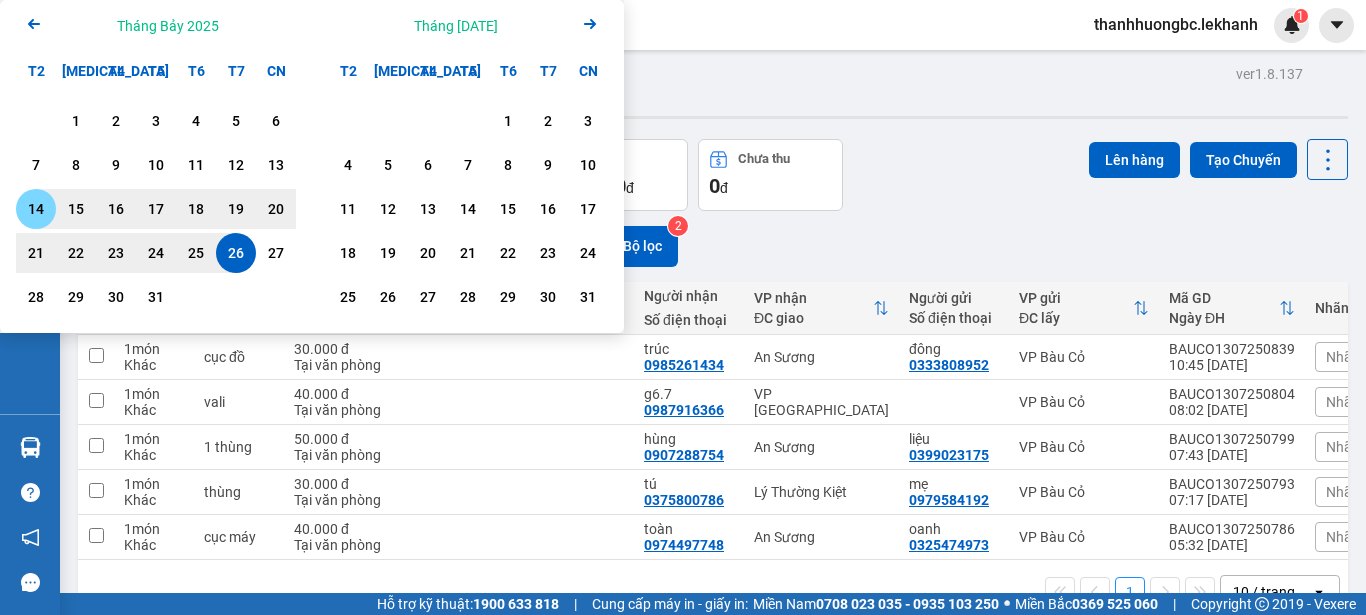 click on "14" at bounding box center (36, 209) 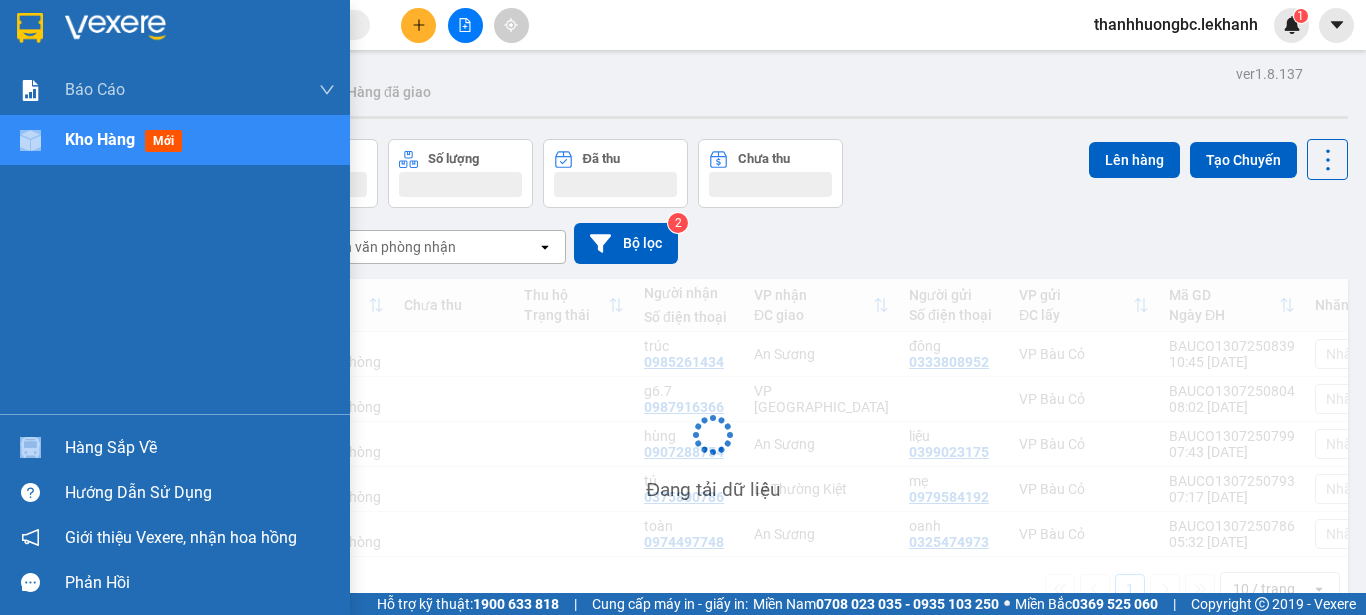 click on "Báo cáo Báo cáo dòng tiền (nhân viên) Doanh số tạo đơn theo VP gửi (nhân viên)     Kho hàng mới" at bounding box center [175, 239] 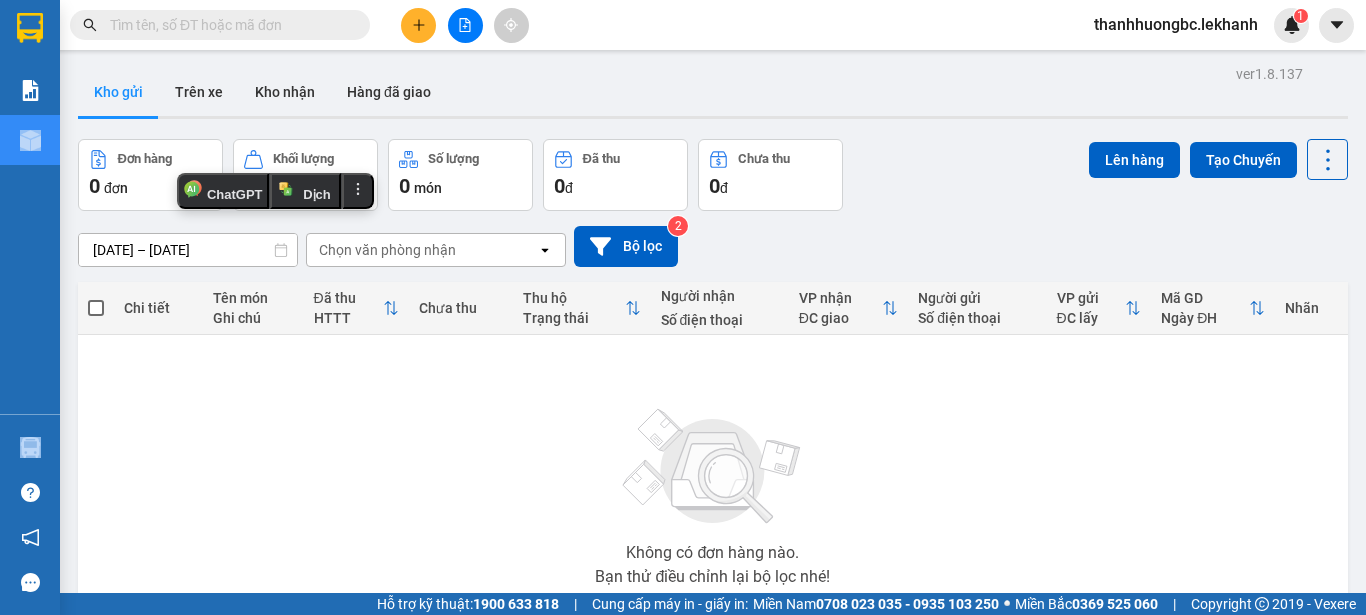 click 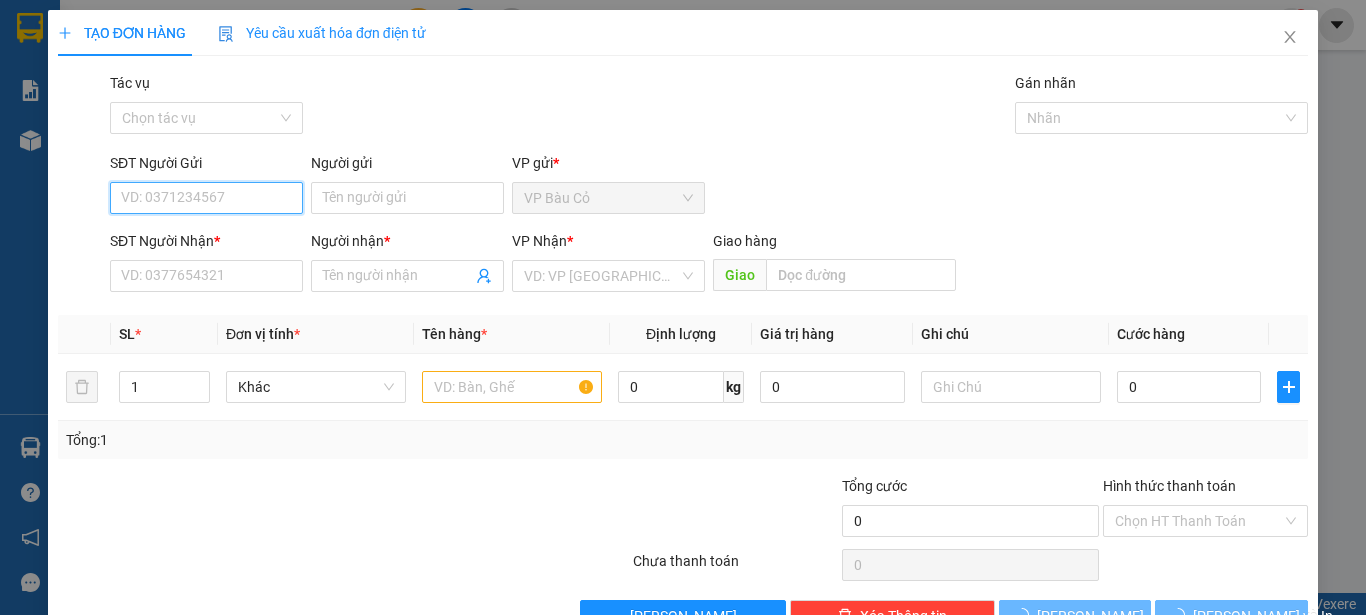 click on "SĐT Người Gửi" at bounding box center (206, 198) 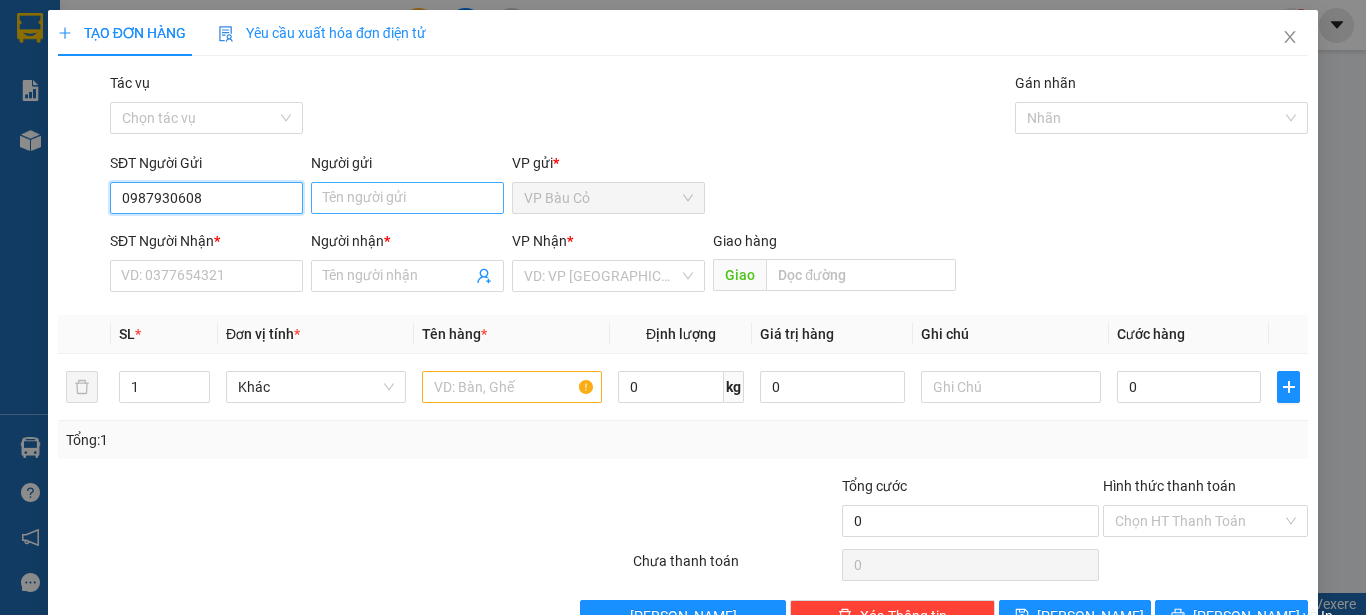 type on "0987930608" 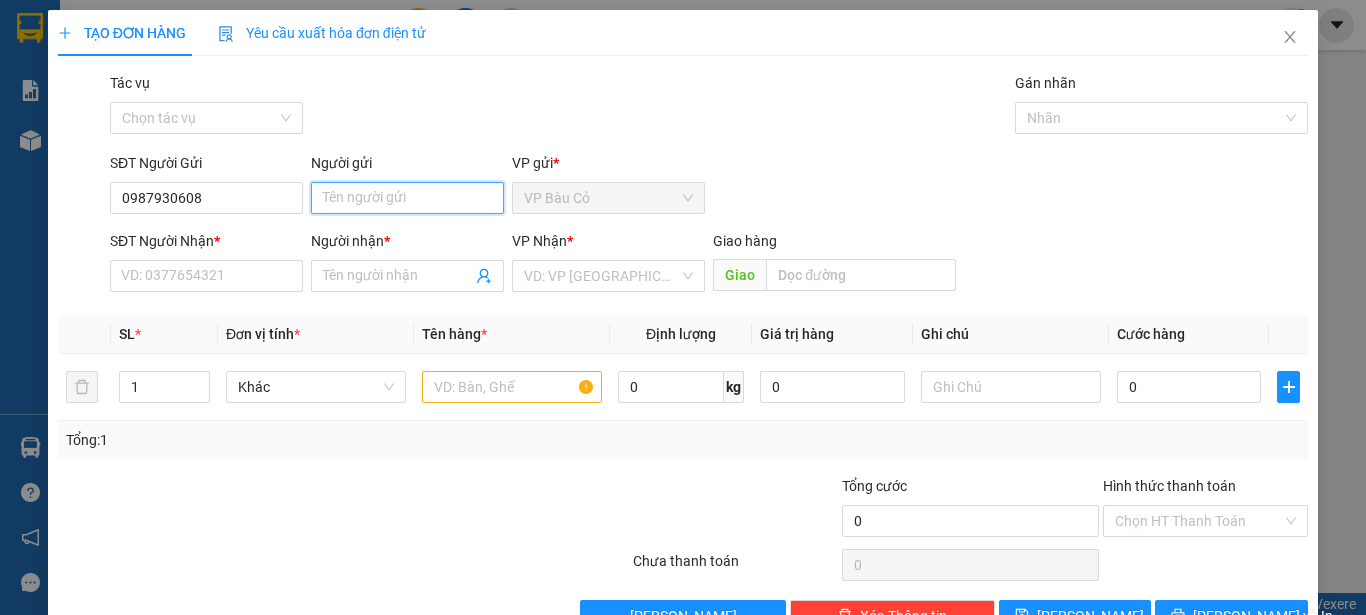 click on "Người gửi" at bounding box center (407, 198) 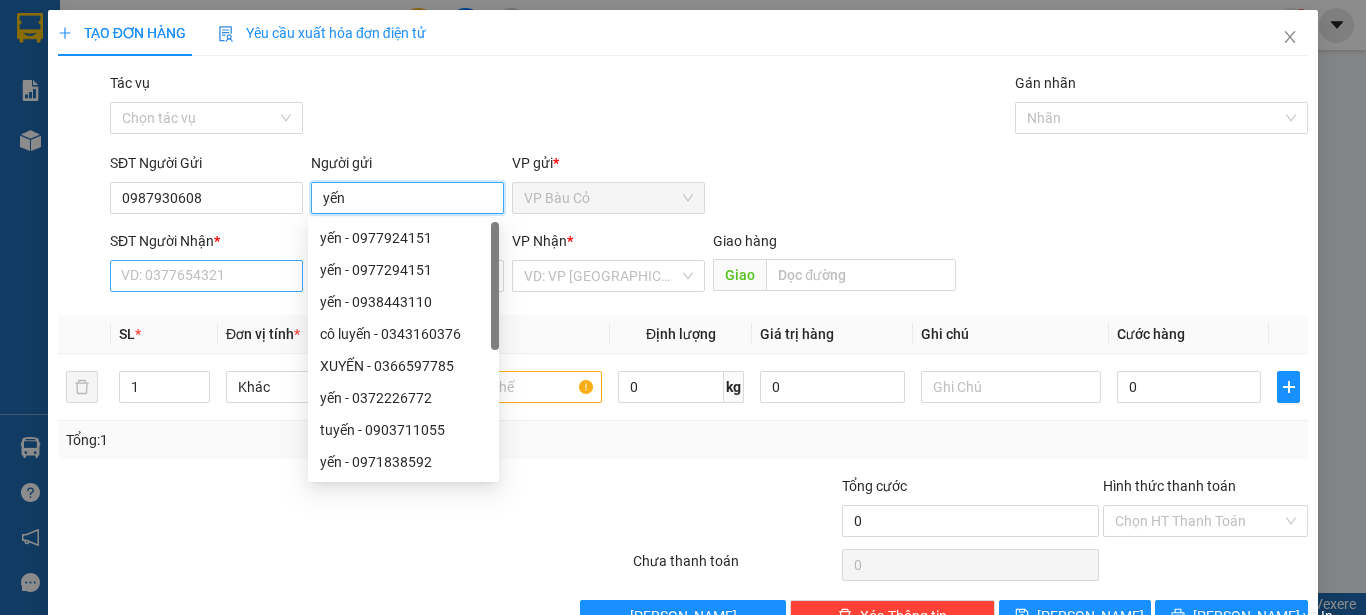 type on "yến" 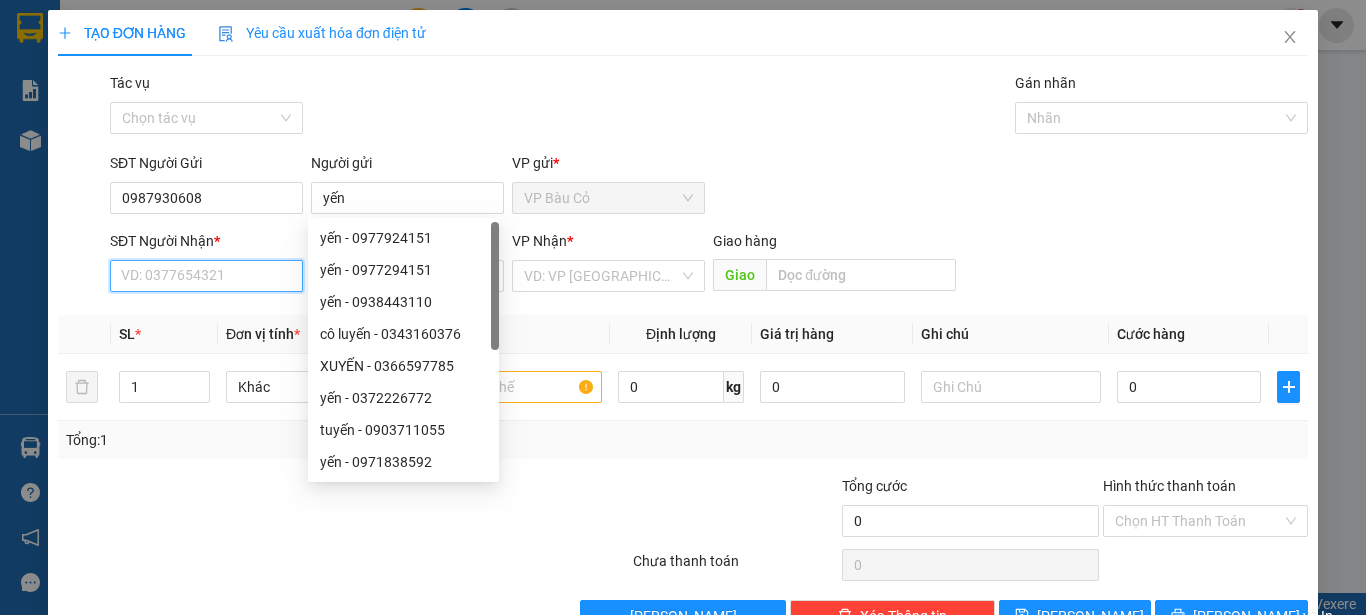 click on "SĐT Người Nhận  *" at bounding box center [206, 276] 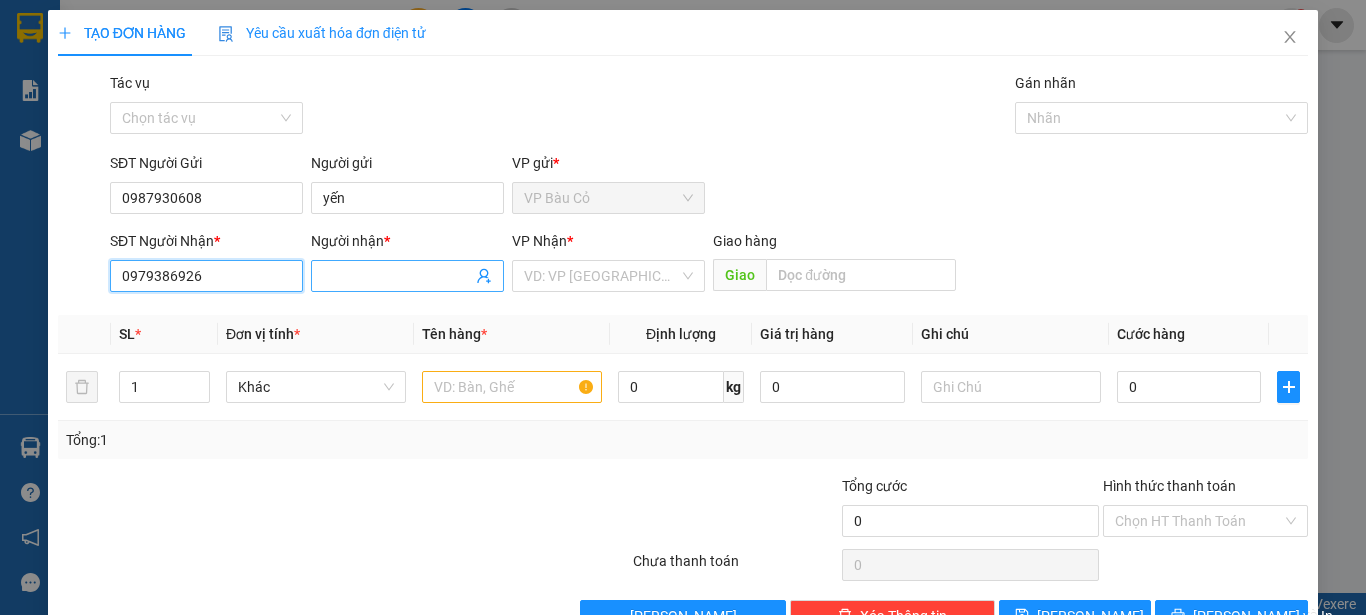 type on "0979386926" 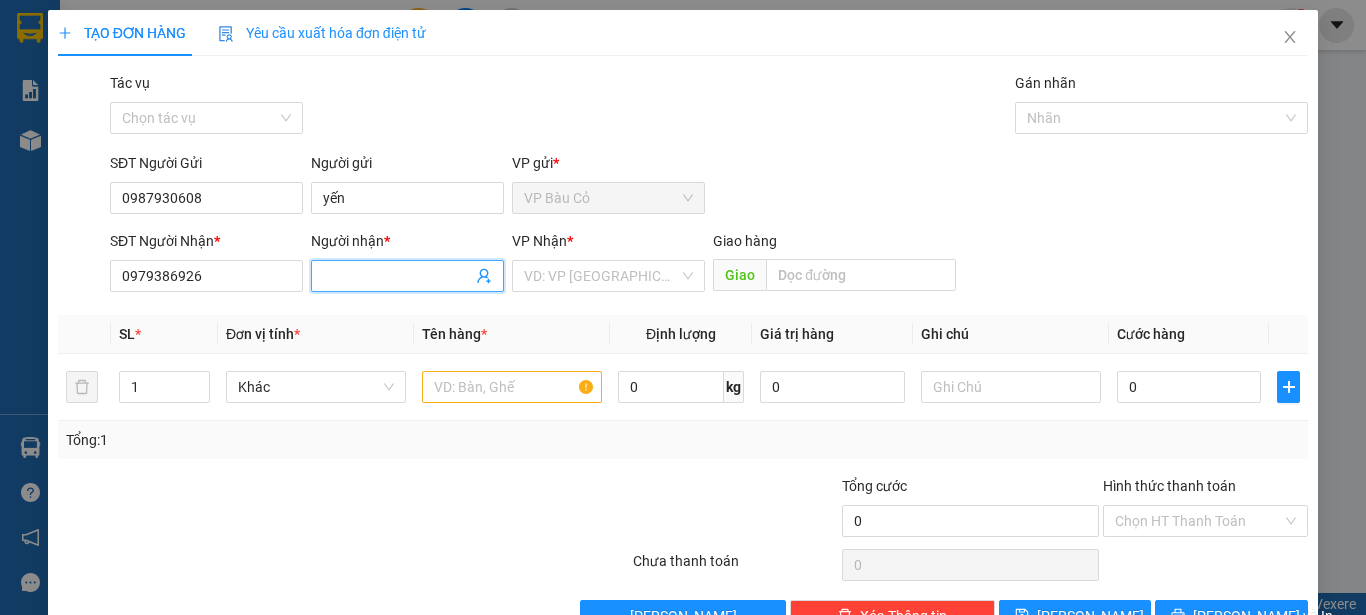 click on "Người nhận  *" at bounding box center [397, 276] 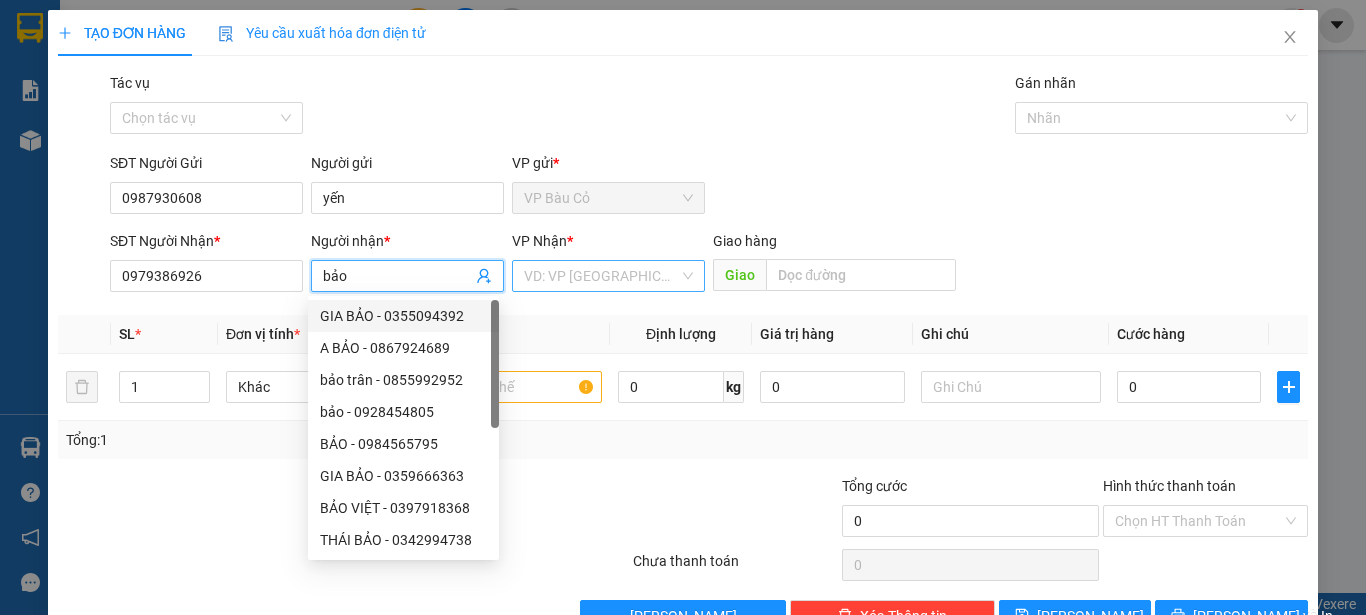 type on "bảo" 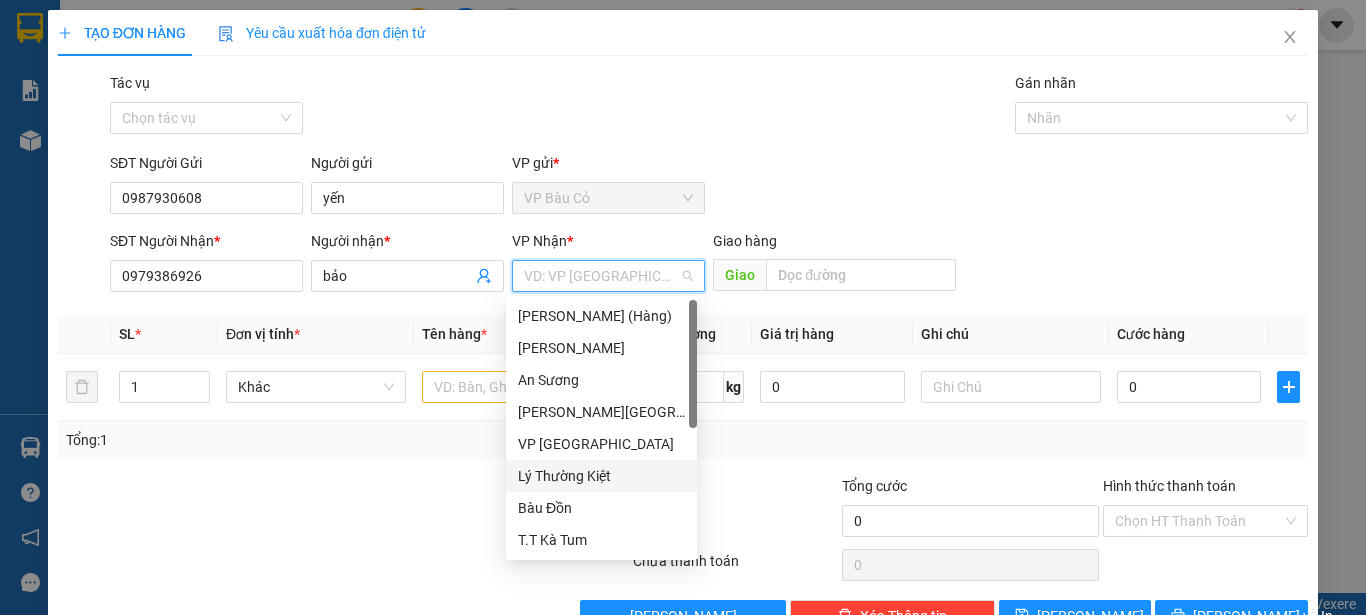 click on "Lý Thường Kiệt" at bounding box center [601, 476] 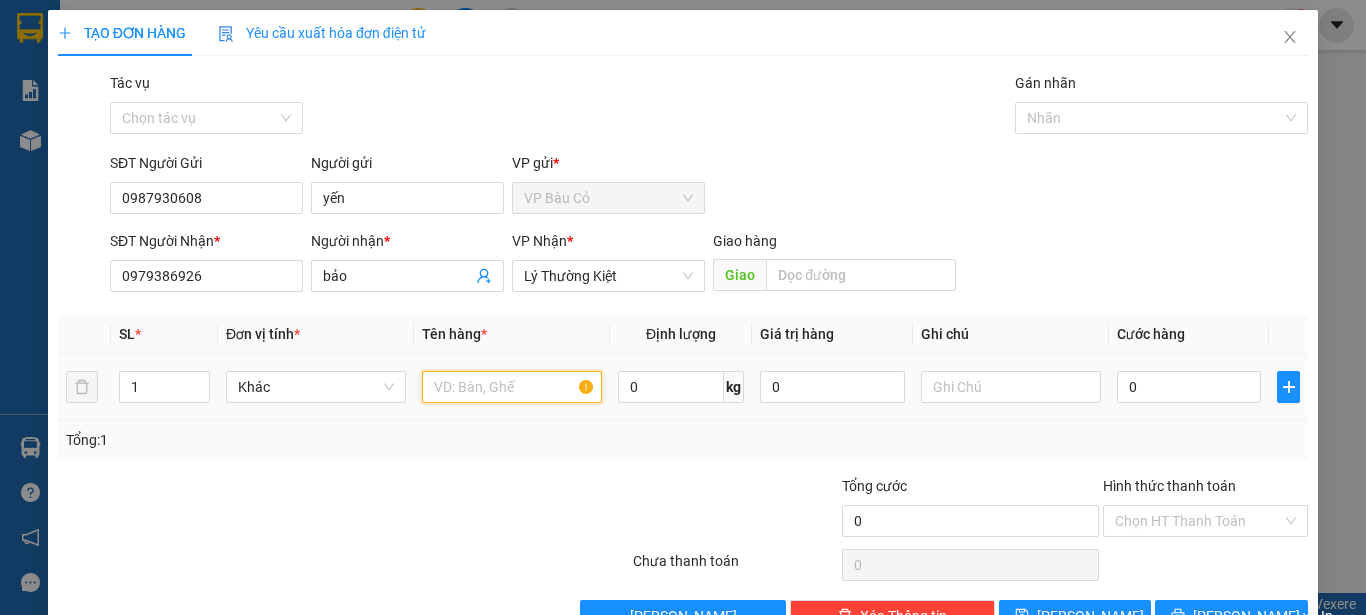 click at bounding box center (512, 387) 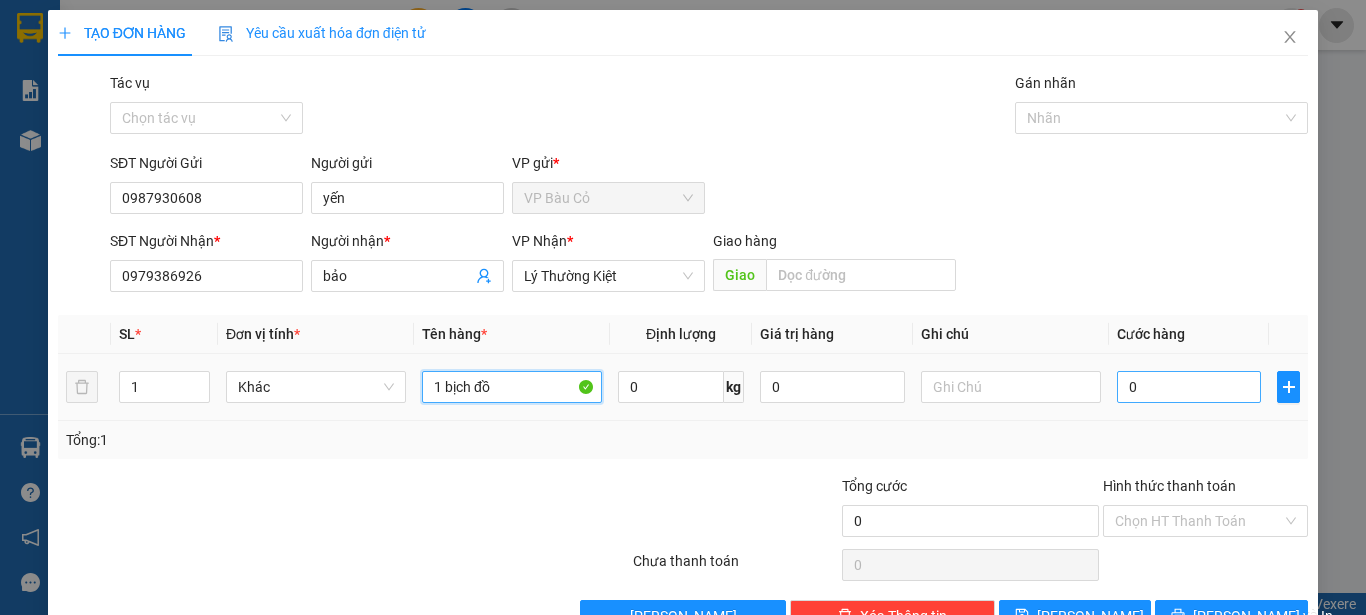 type on "1 bịch đồ" 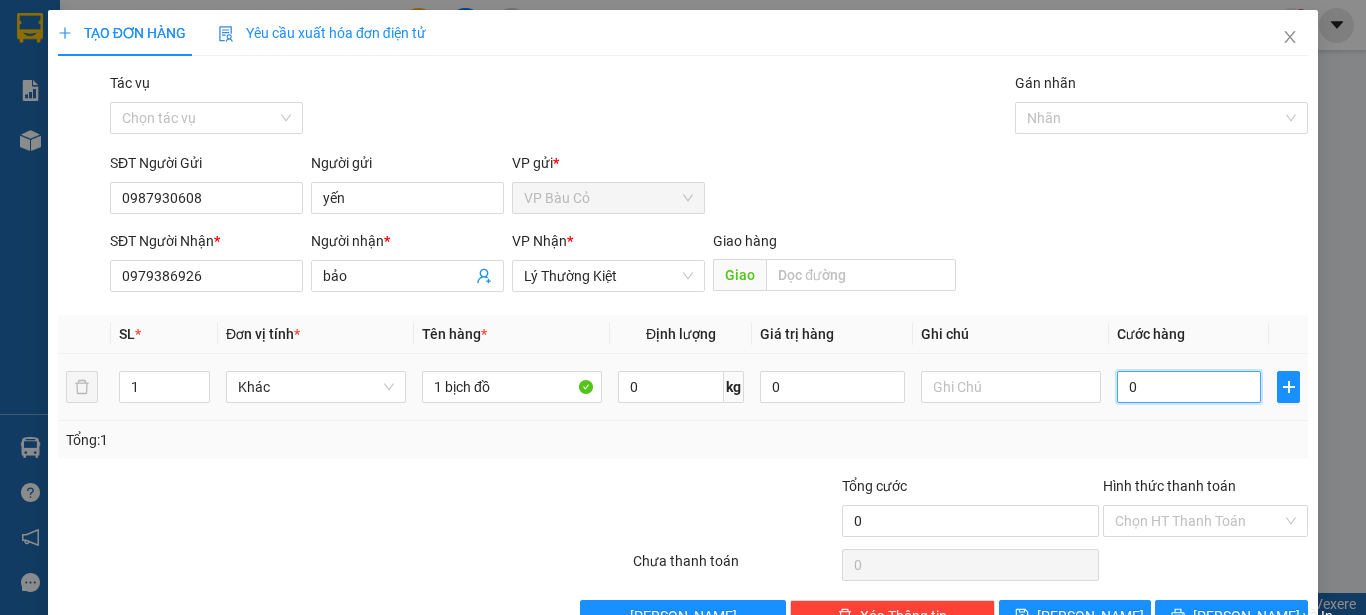 click on "0" at bounding box center [1189, 387] 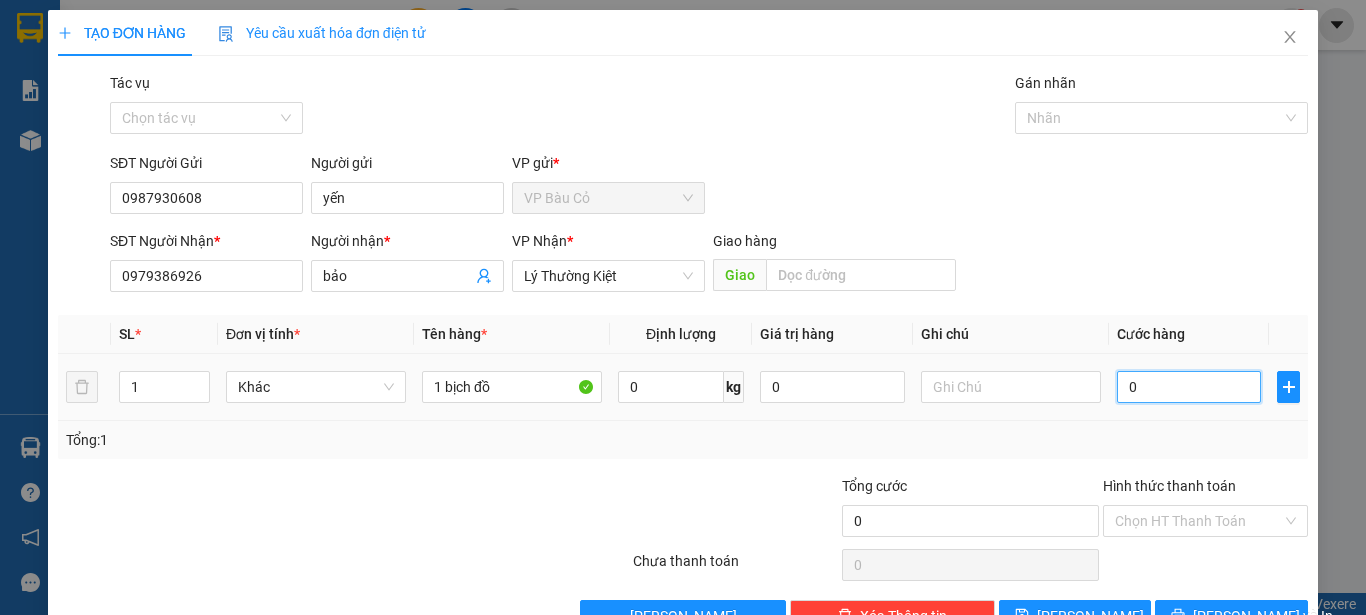 type on "3" 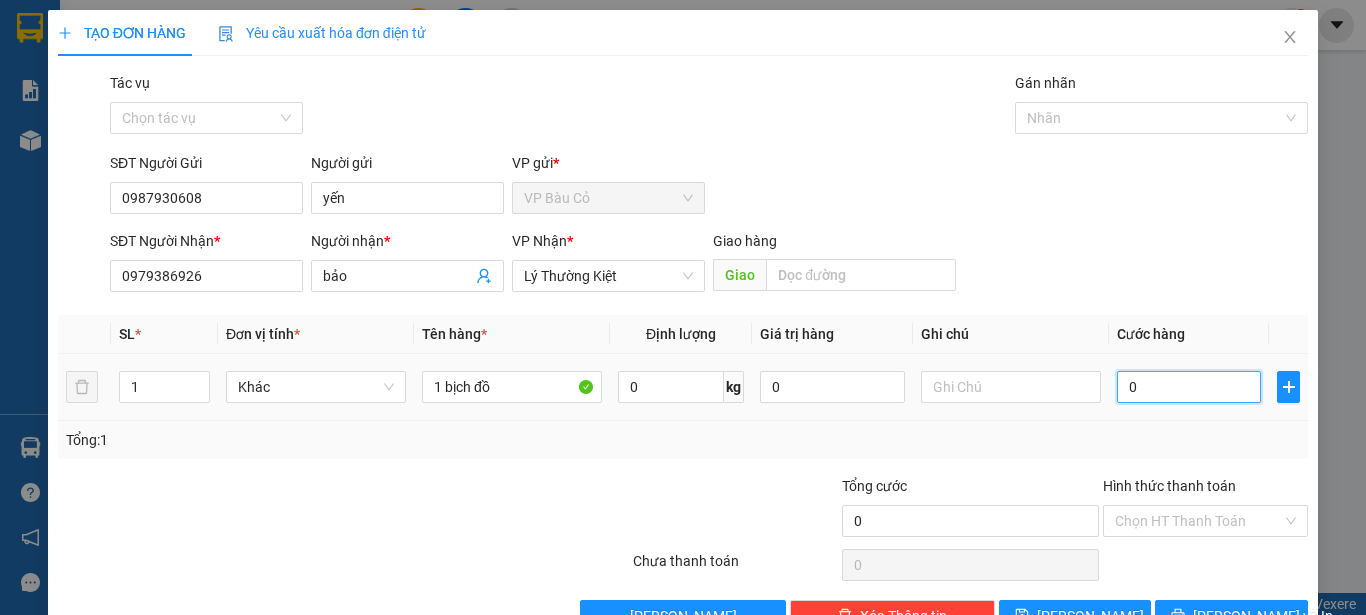 type on "3" 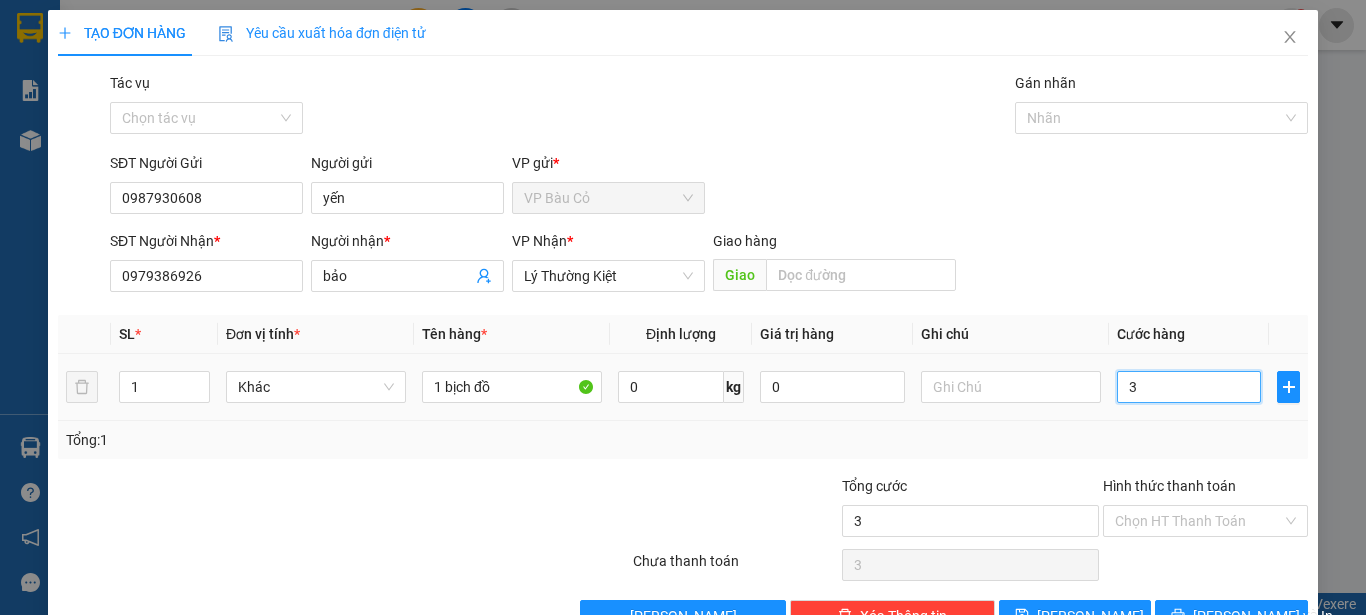 type on "30" 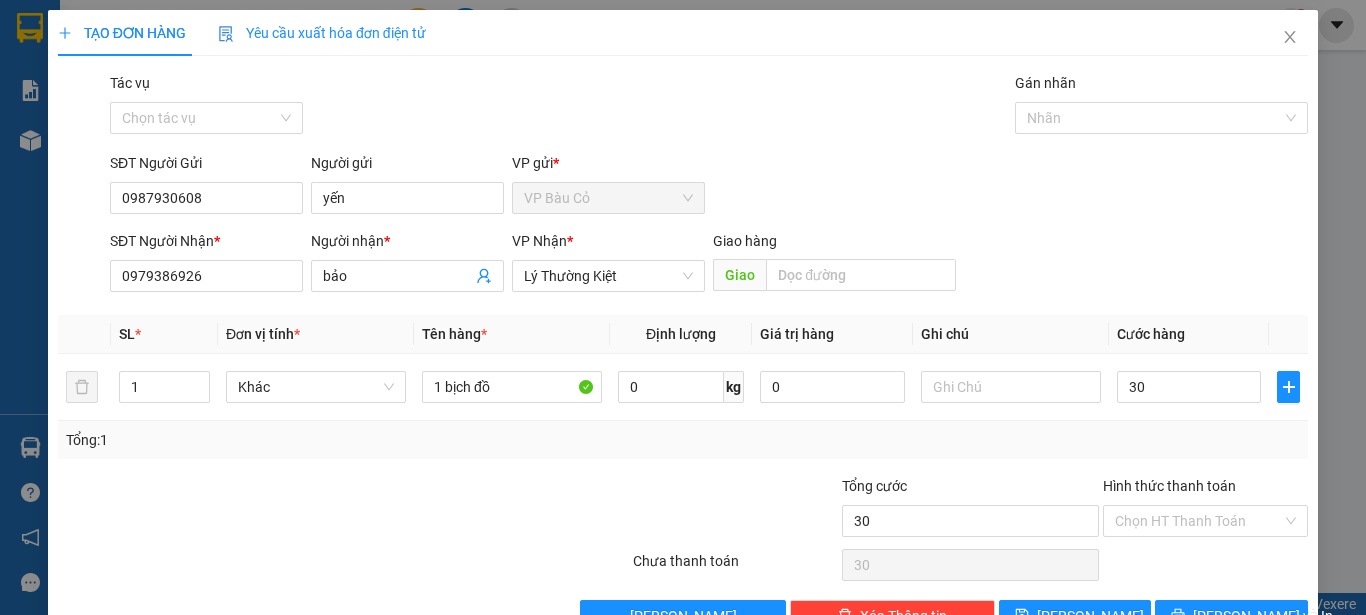 type on "30.000" 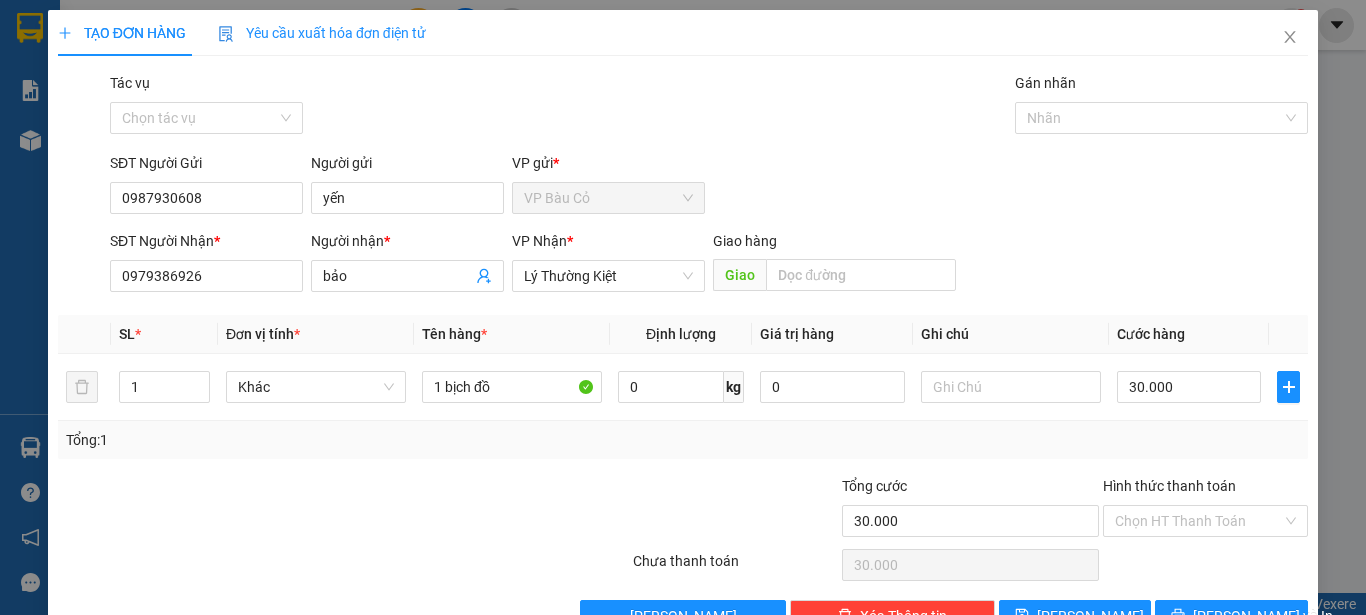 click on "Transit Pickup Surcharge Ids Transit Deliver Surcharge Ids Transit Deliver Surcharge Transit Deliver Surcharge Tác vụ Chọn tác vụ Gán nhãn   Nhãn SĐT Người Gửi 0987930608 Người gửi yến VP gửi  * VP Bàu Cỏ SĐT Người Nhận  * 0979386926 Người nhận  * bảo VP Nhận  * Lý Thường Kiệt Giao hàng Giao SL  * Đơn vị tính  * Tên hàng  * Định lượng Giá trị hàng Ghi chú Cước hàng                   1 Khác 1 bịch đồ 0 kg 0 30.000 Tổng:  1 Tổng cước 30.000 Hình thức thanh toán Chọn HT Thanh Toán Số tiền thu trước 0 Chưa thanh toán 30.000 Chọn HT Thanh Toán Lưu nháp Xóa Thông tin [PERSON_NAME] và In" at bounding box center (683, 352) 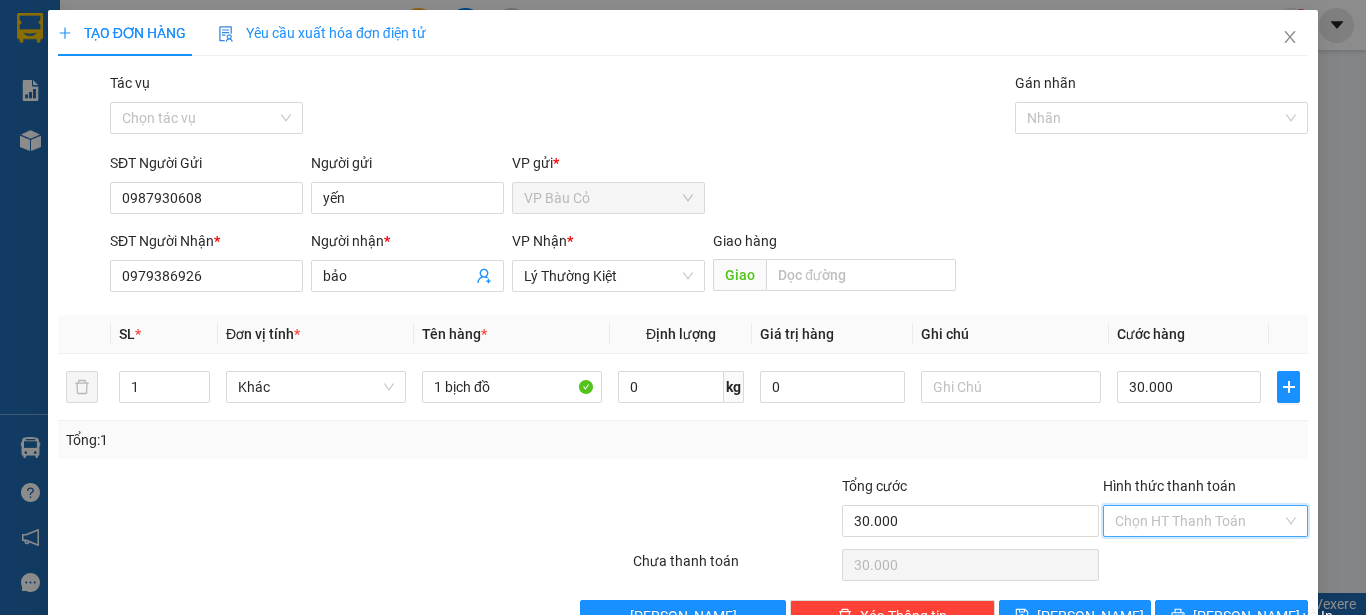 click on "Hình thức thanh toán" at bounding box center [1198, 521] 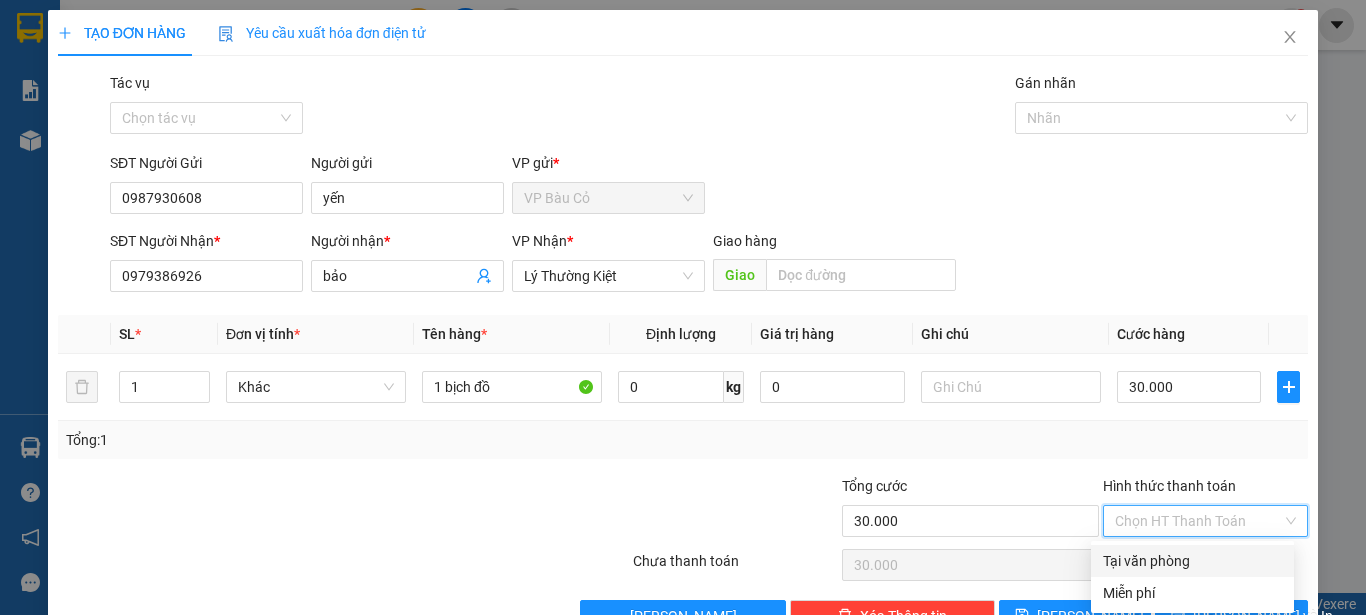 click on "Tổng:  1" at bounding box center [683, 440] 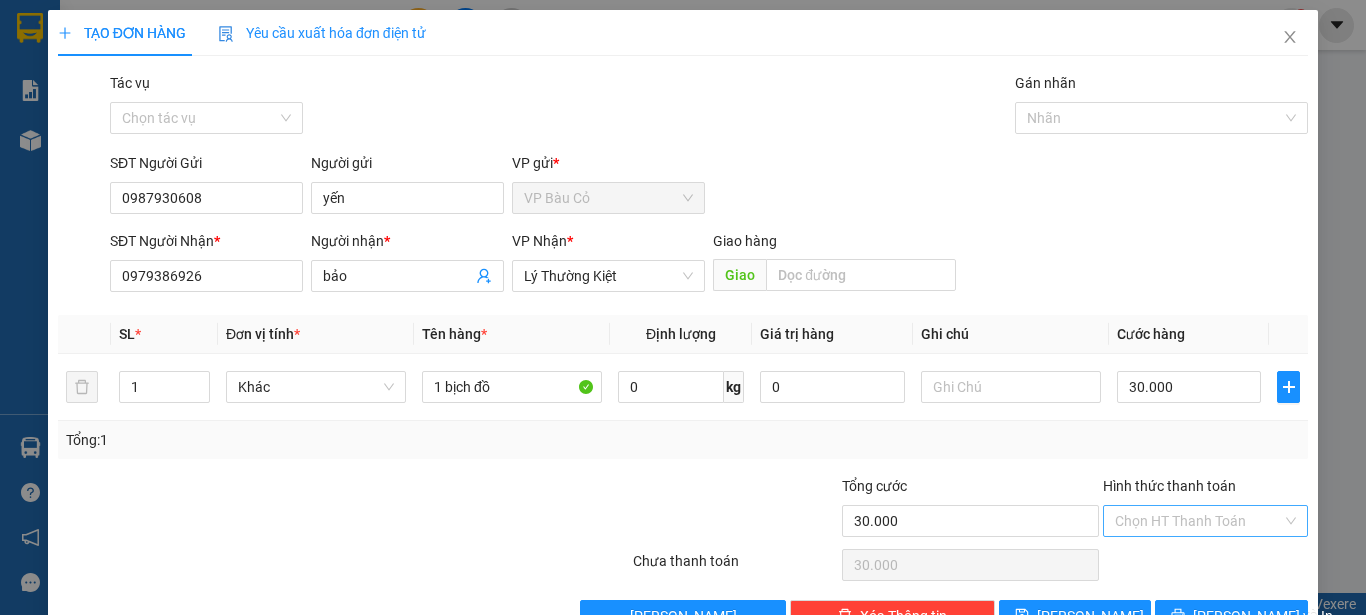 click on "Hình thức thanh toán" at bounding box center [1198, 521] 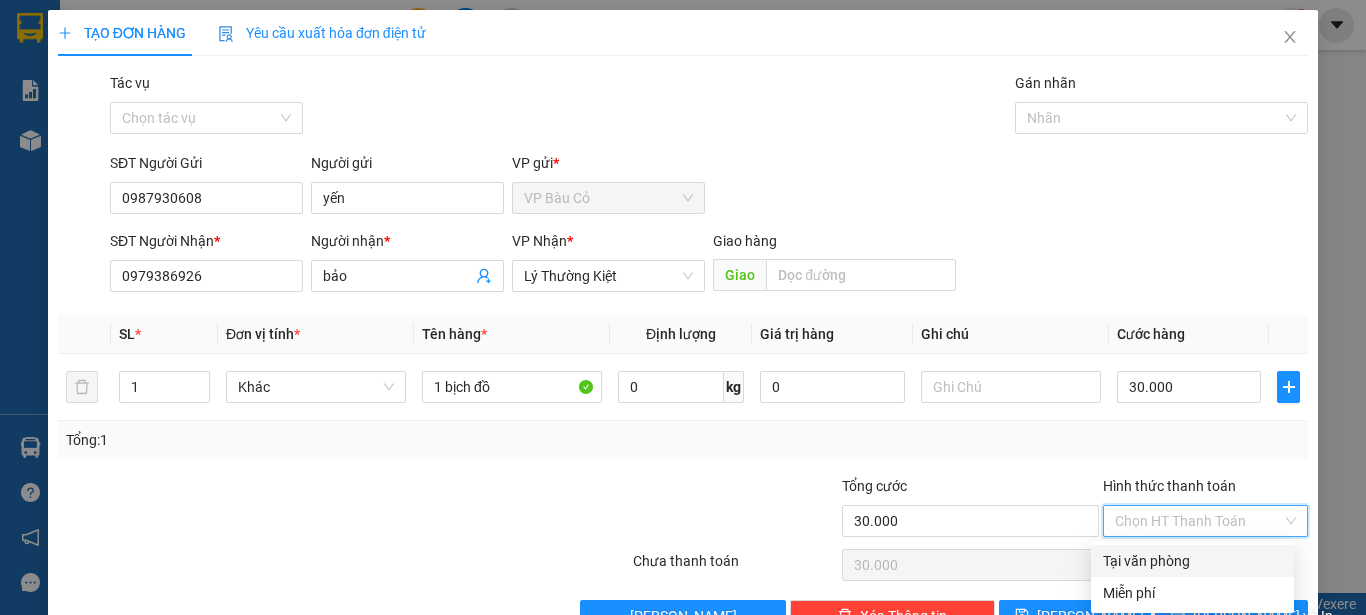 click on "Tại văn phòng" at bounding box center (1192, 561) 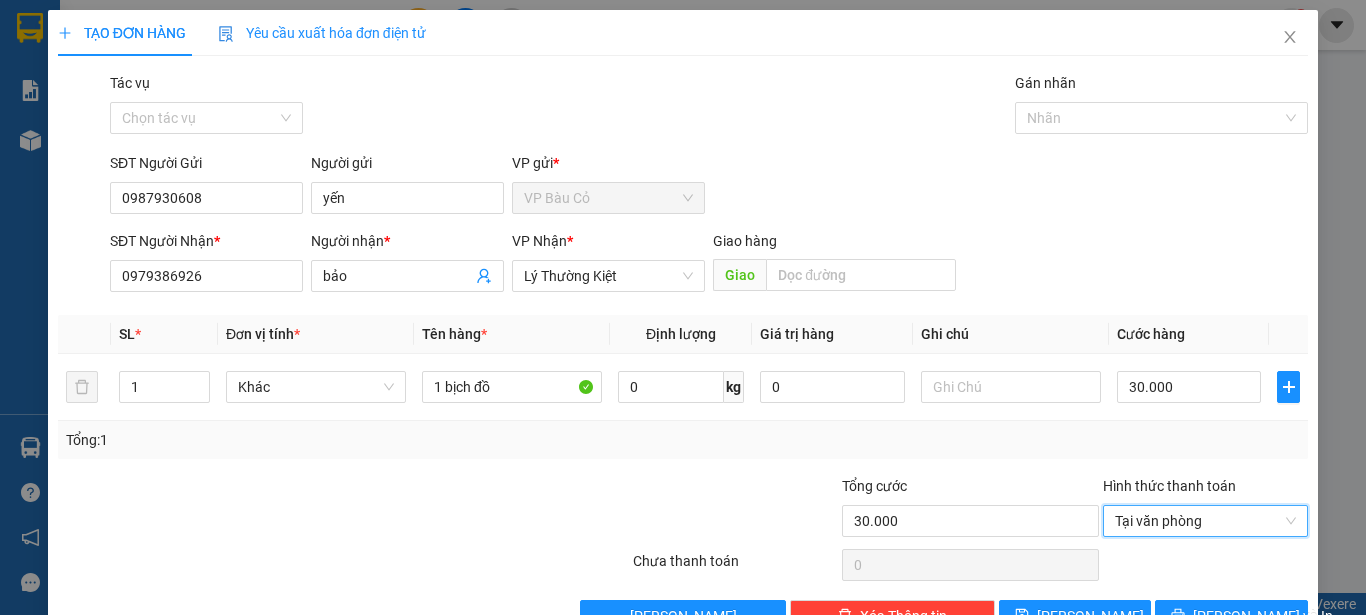 click on "Tổng:  1" at bounding box center (683, 440) 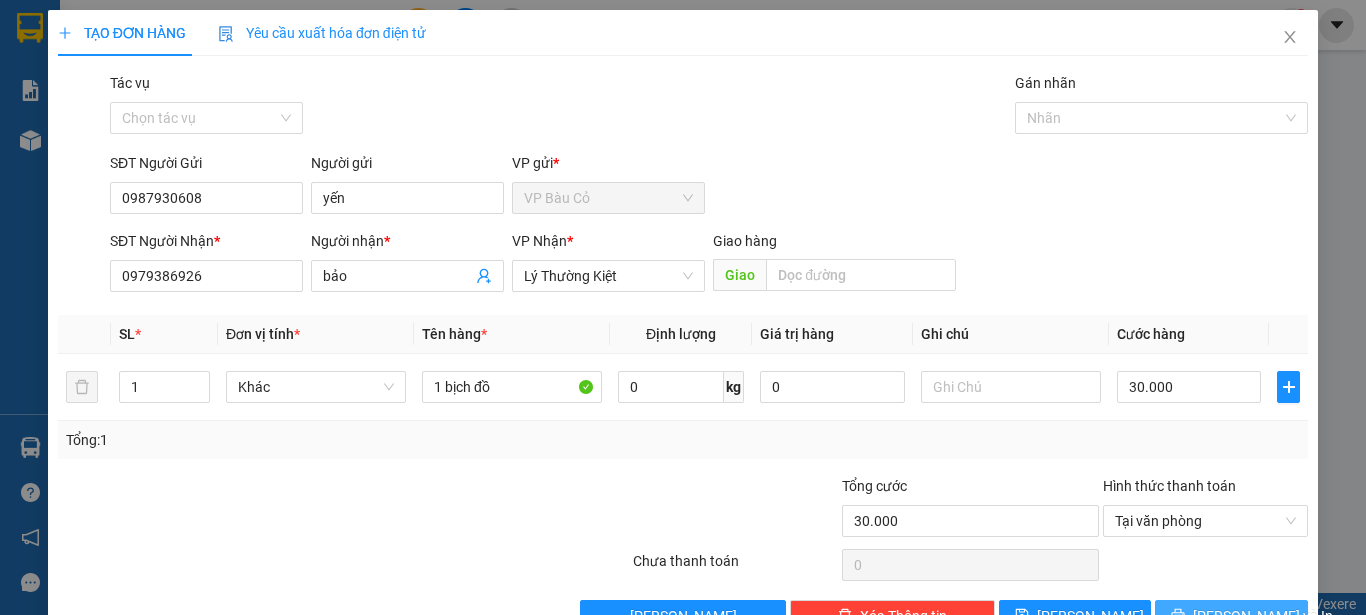 scroll, scrollTop: 56, scrollLeft: 0, axis: vertical 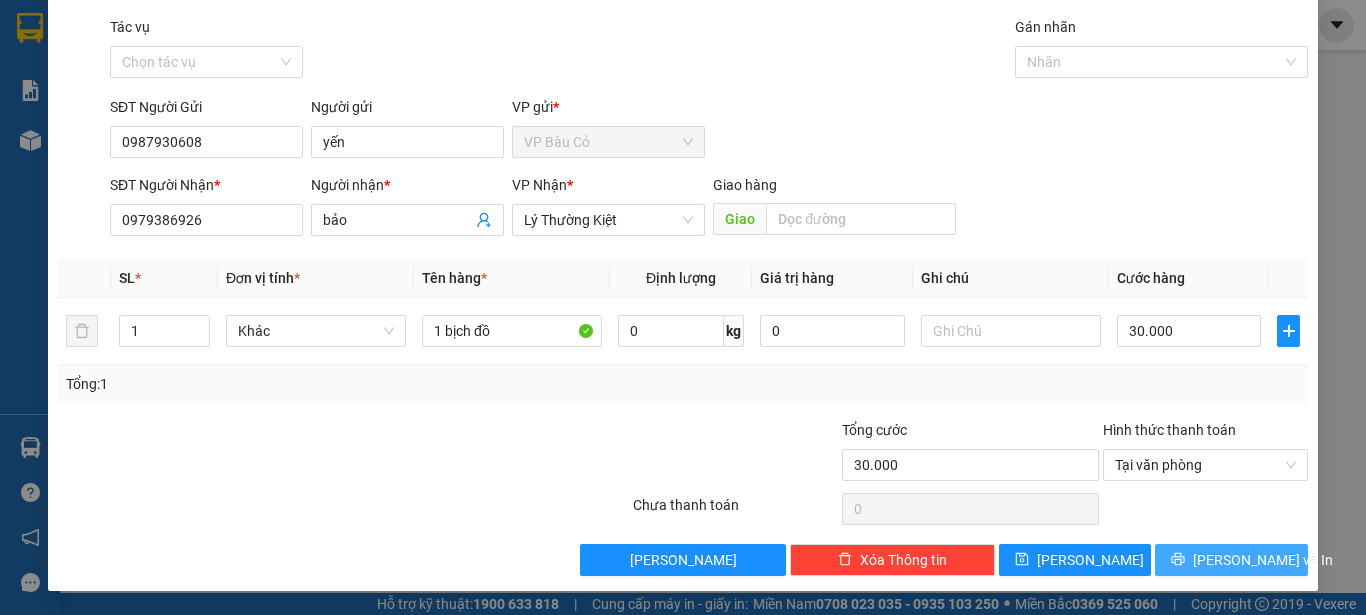click on "[PERSON_NAME] và In" at bounding box center (1263, 560) 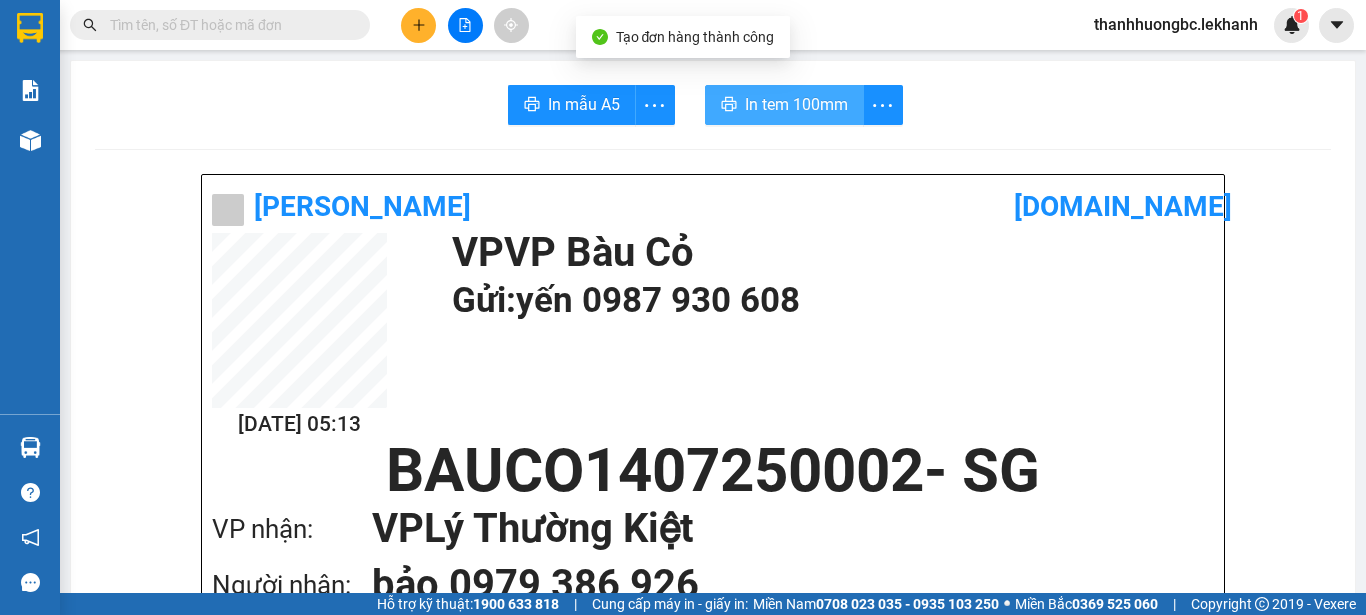 click on "In tem 100mm" at bounding box center [796, 104] 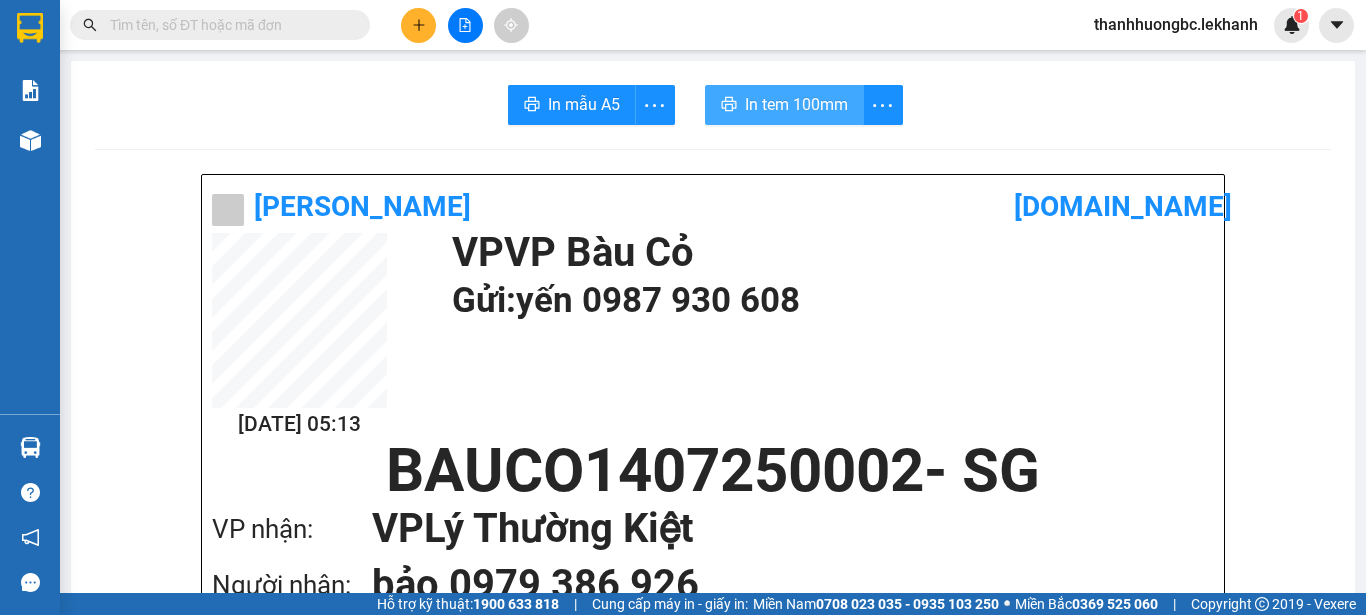 scroll, scrollTop: 0, scrollLeft: 0, axis: both 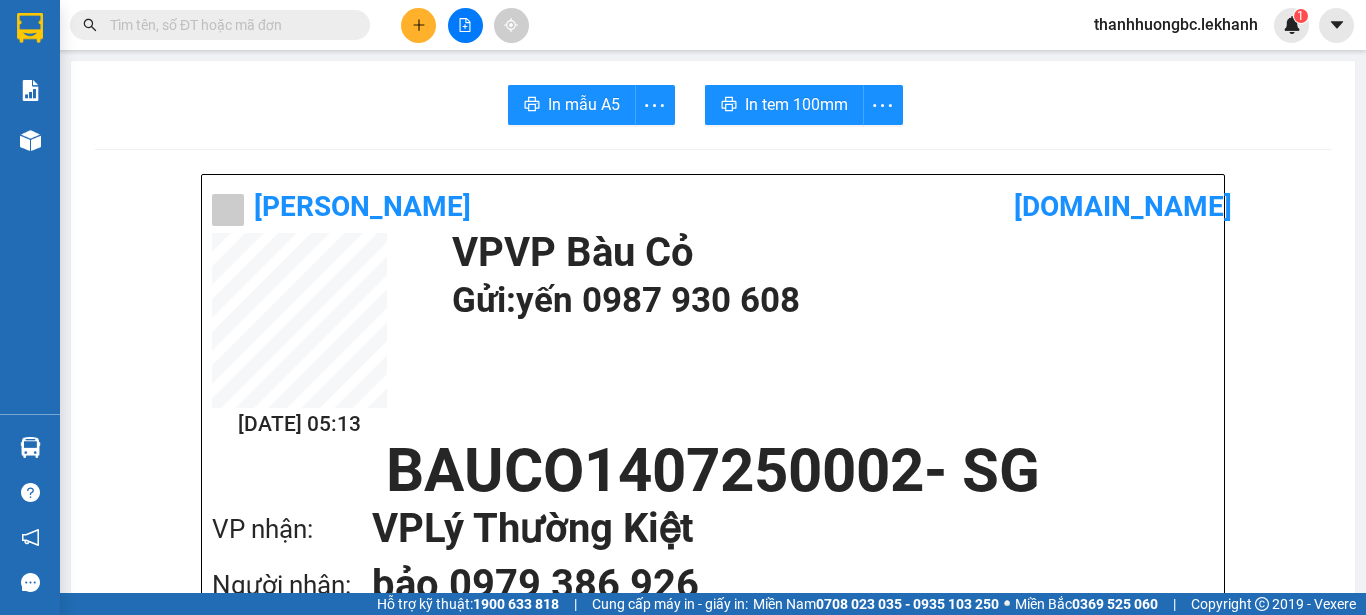 click on "[DATE] 05:13 VP  VP Bàu Cỏ Gửi:  yến   0987 930 608" at bounding box center (713, 337) 